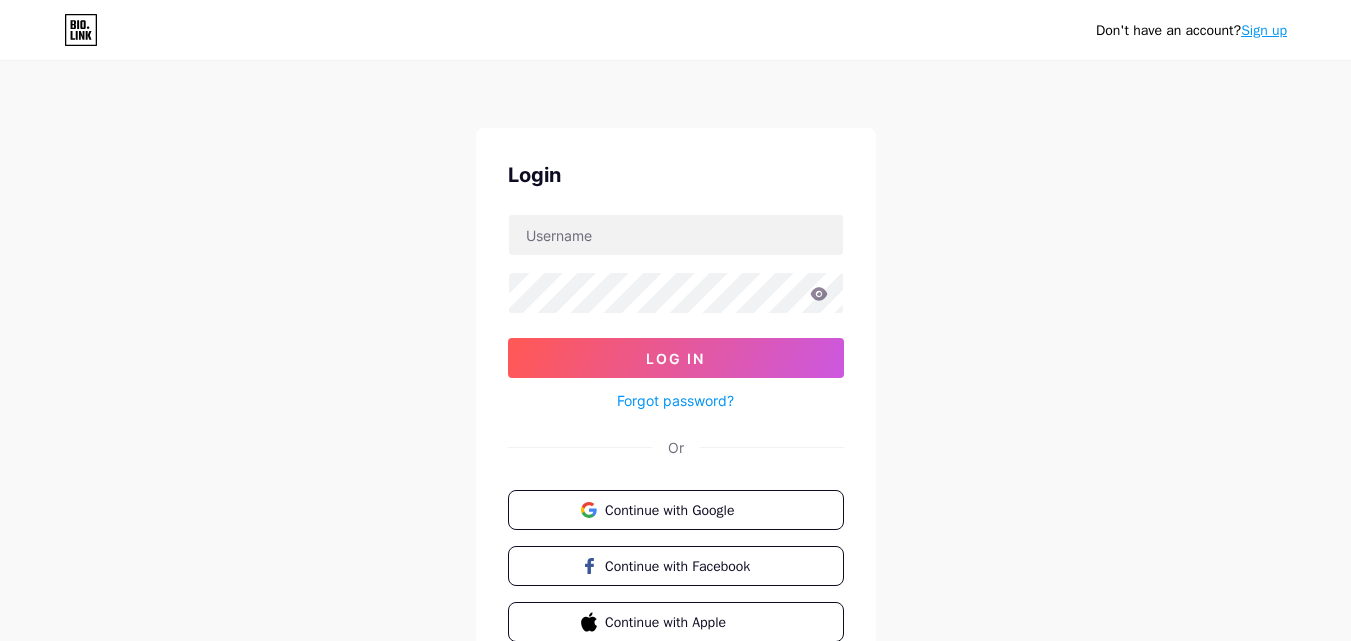 scroll, scrollTop: 0, scrollLeft: 0, axis: both 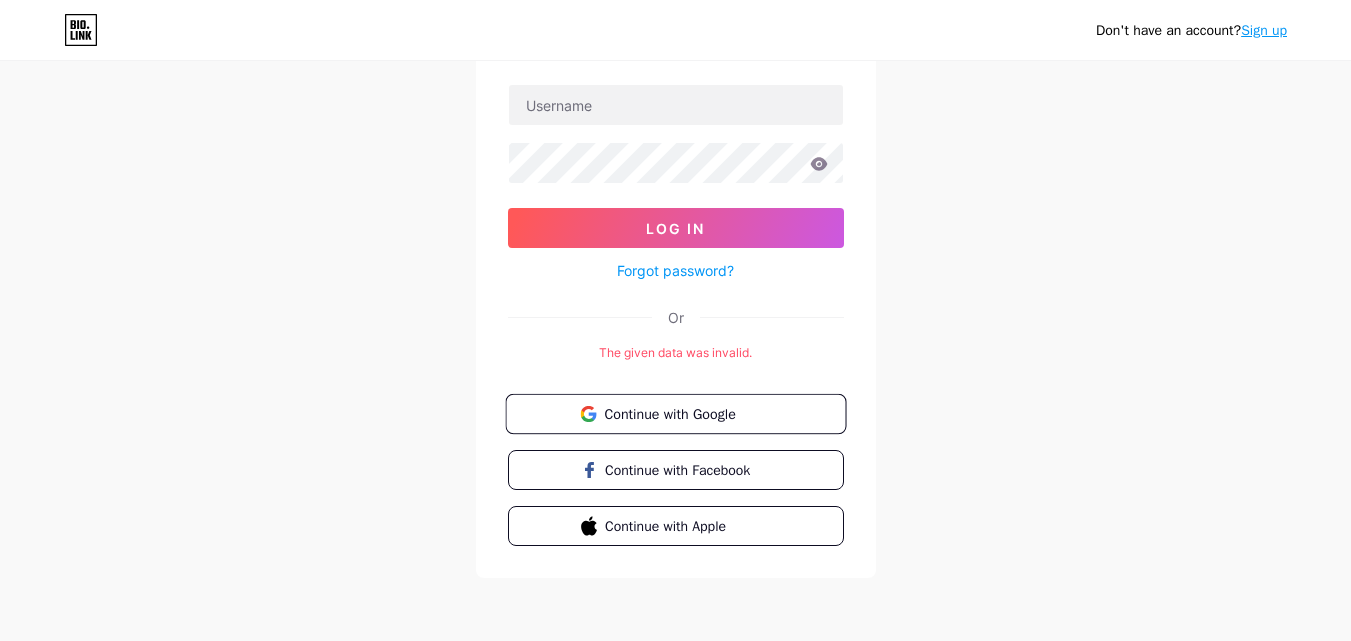 click on "Continue with Google" at bounding box center (687, 413) 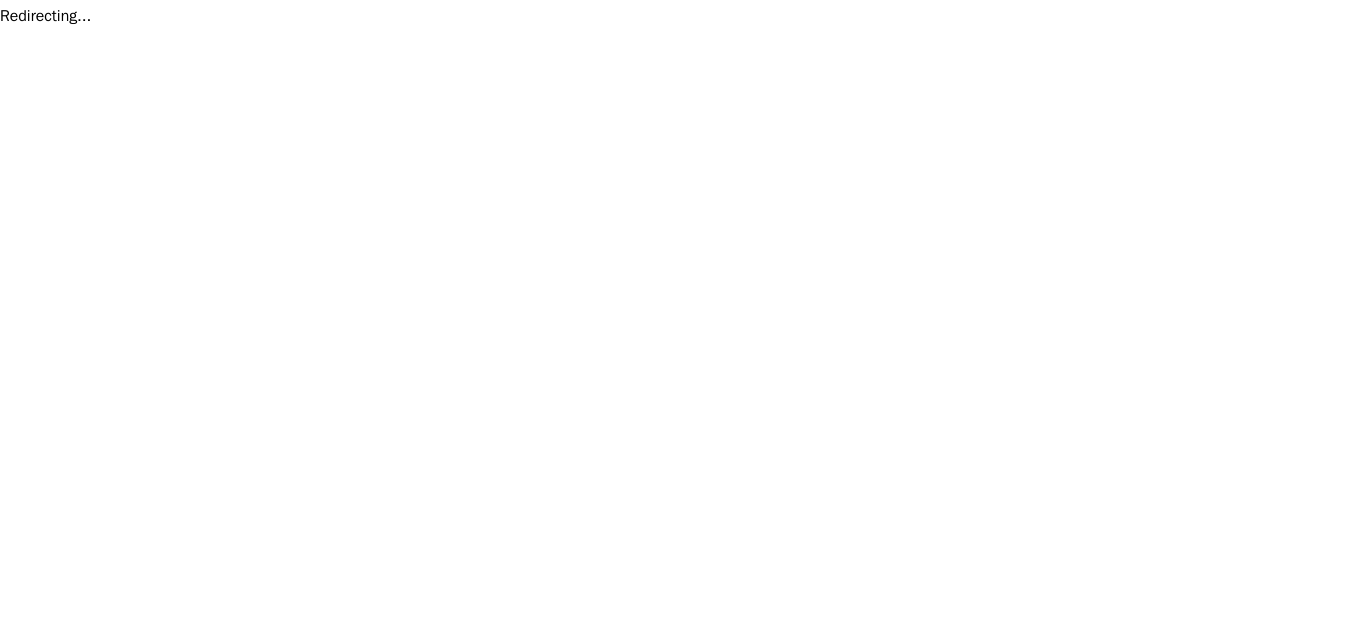 scroll, scrollTop: 0, scrollLeft: 0, axis: both 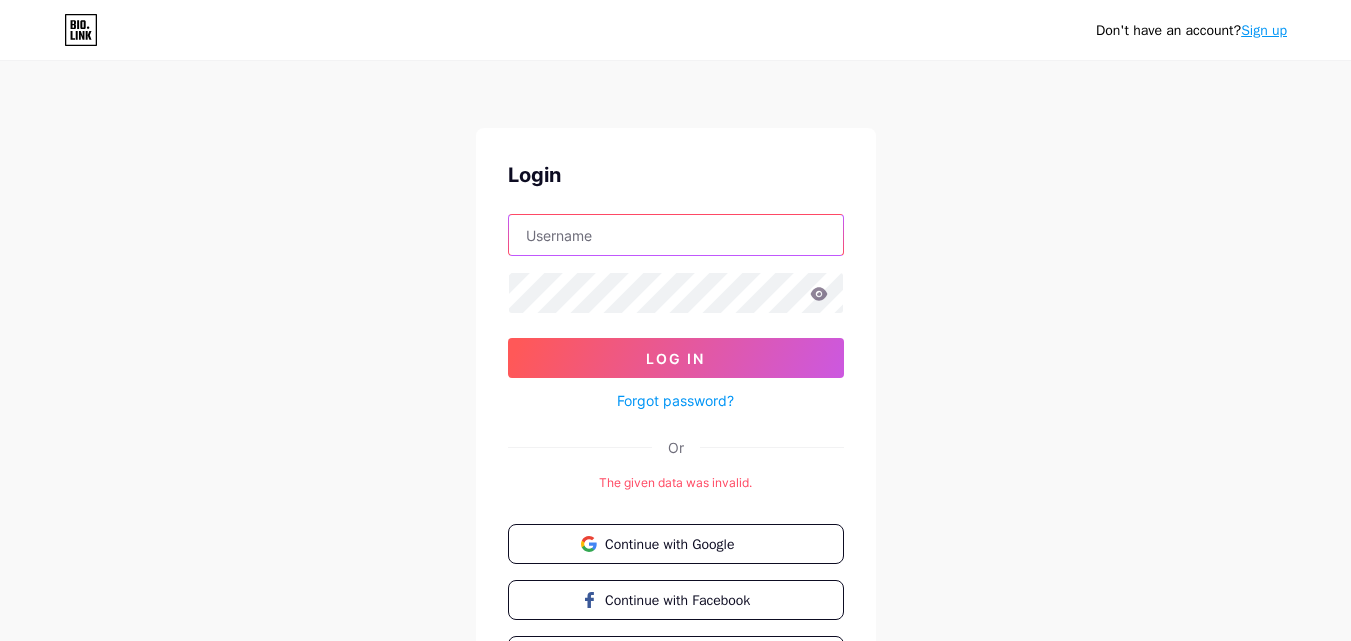 click at bounding box center [676, 235] 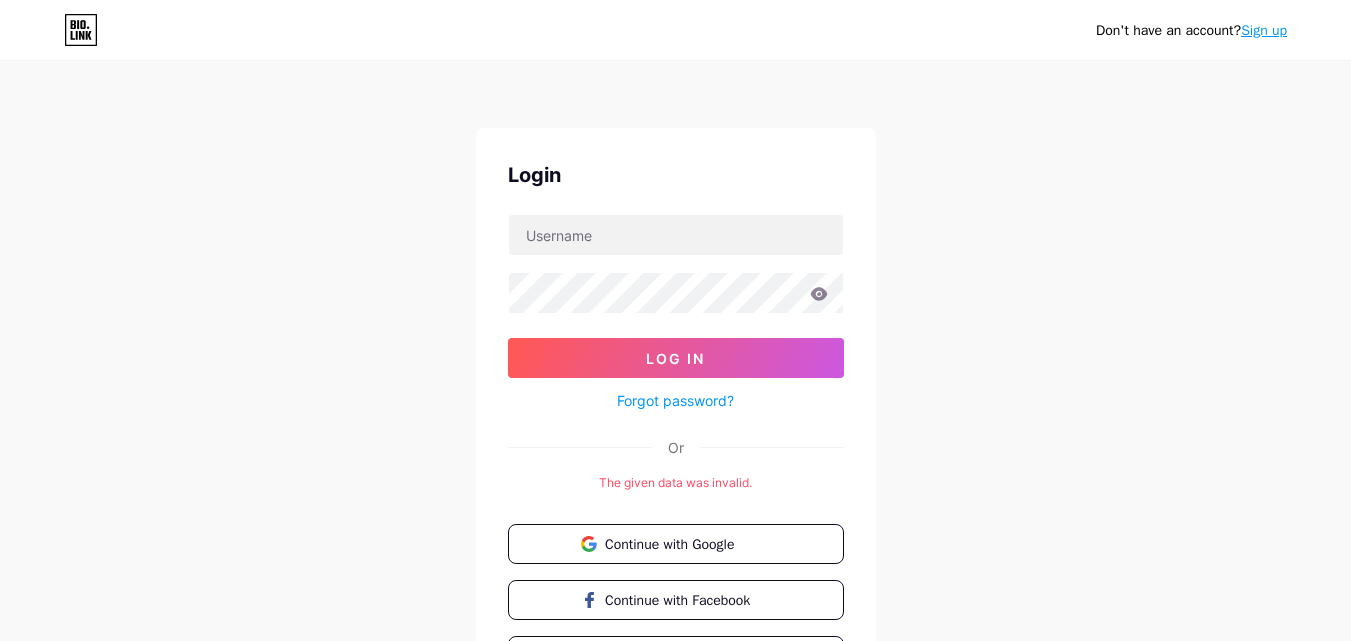 click on "Sign up" at bounding box center (1264, 30) 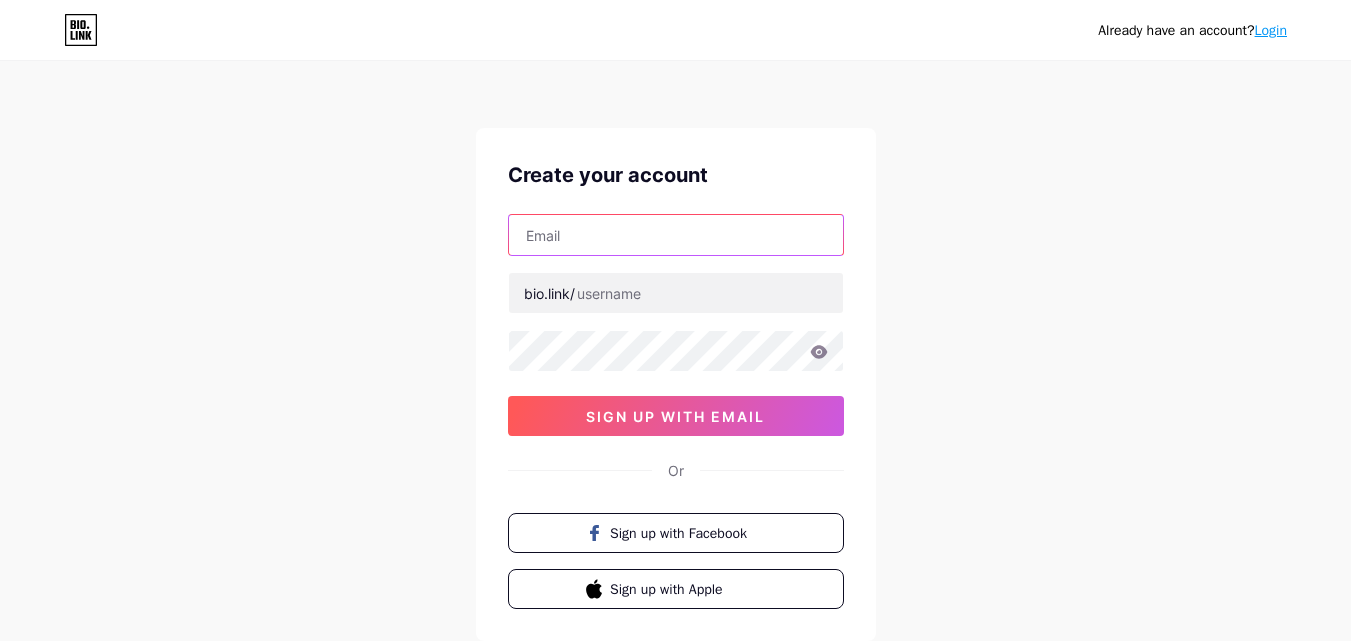 click at bounding box center [676, 235] 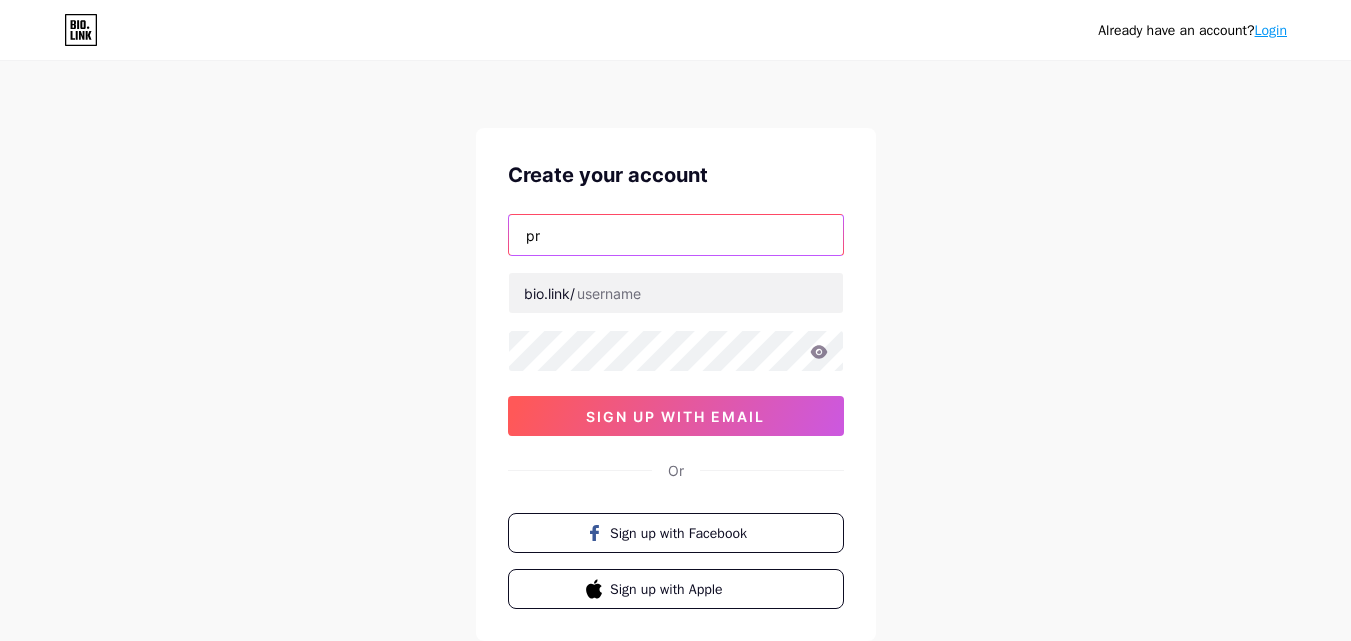 type on "p" 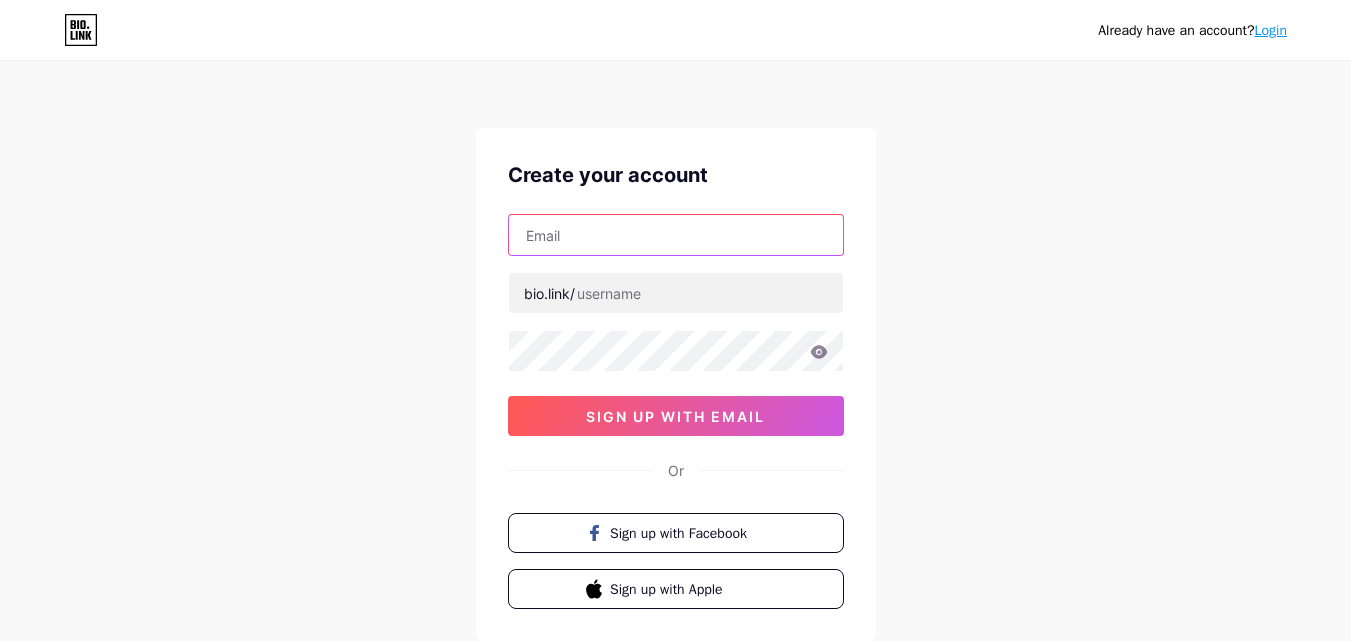 type on "P" 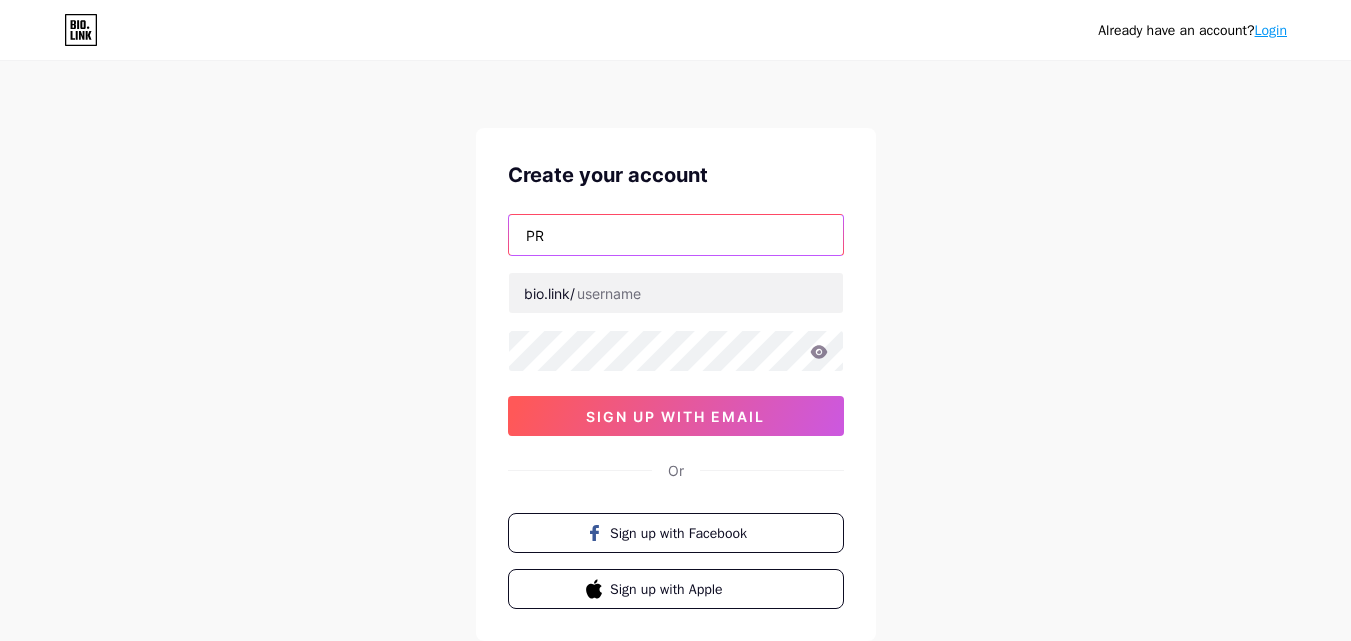 type on "P" 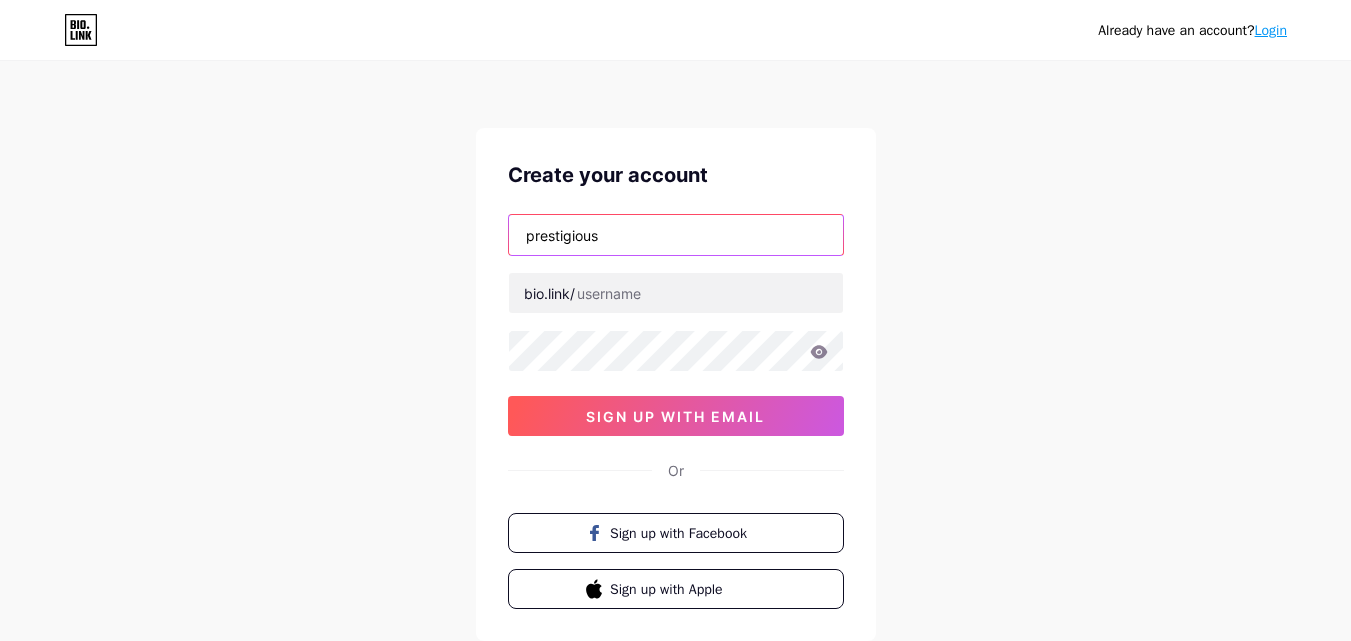 type on "prestigious" 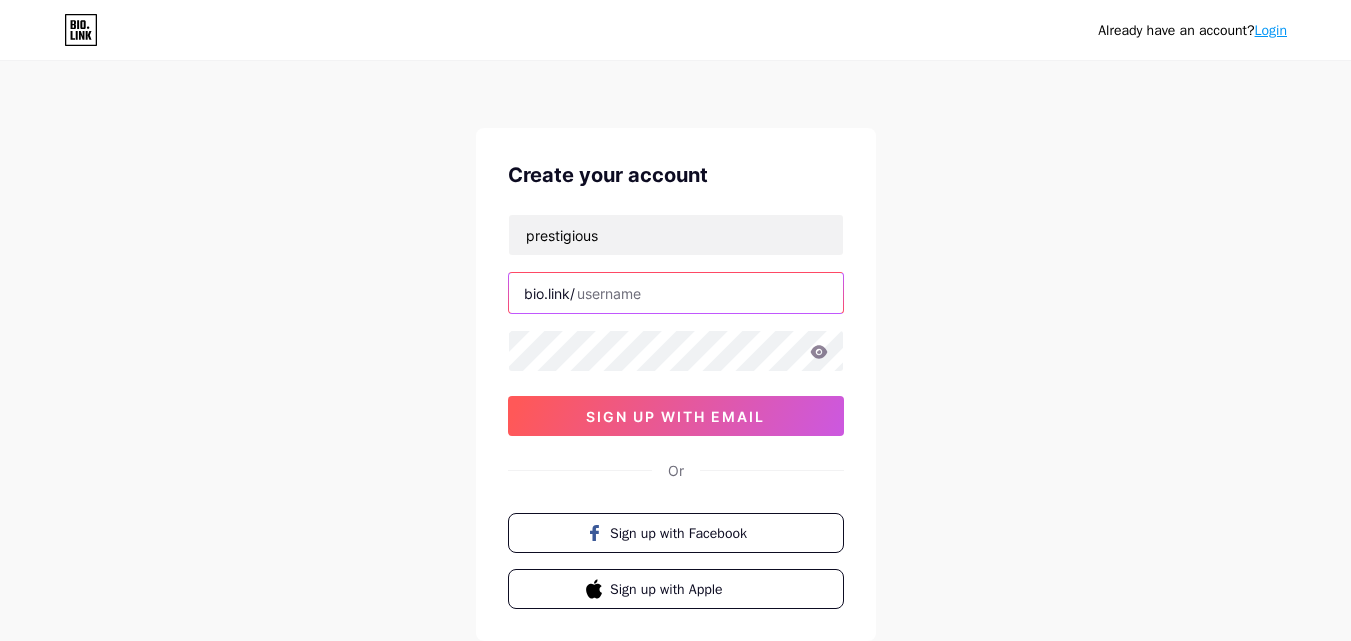 click at bounding box center [676, 293] 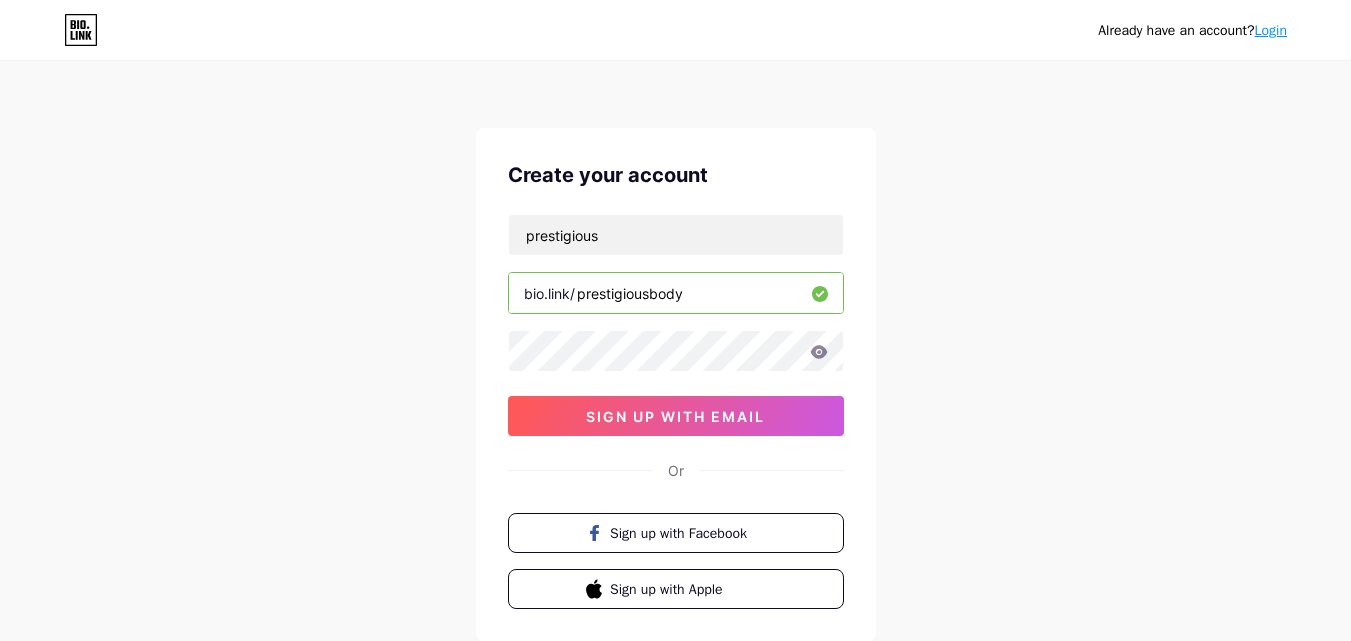 type on "prestigiousbody" 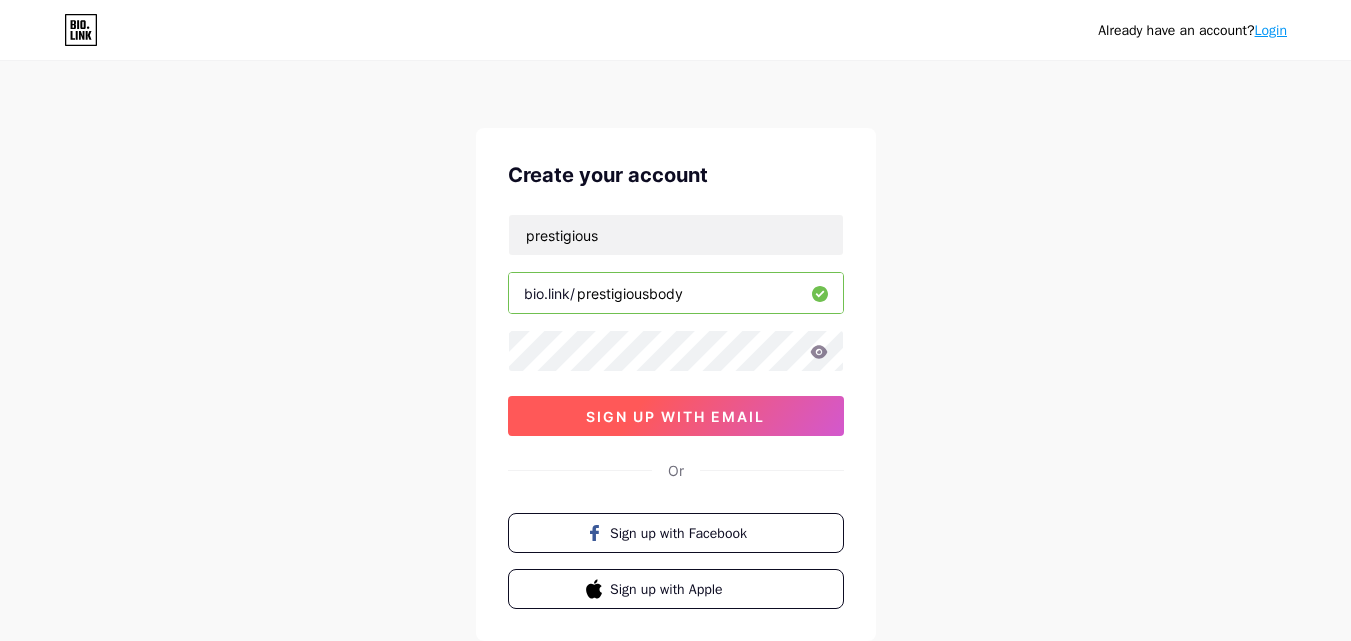 click on "sign up with email" at bounding box center [676, 416] 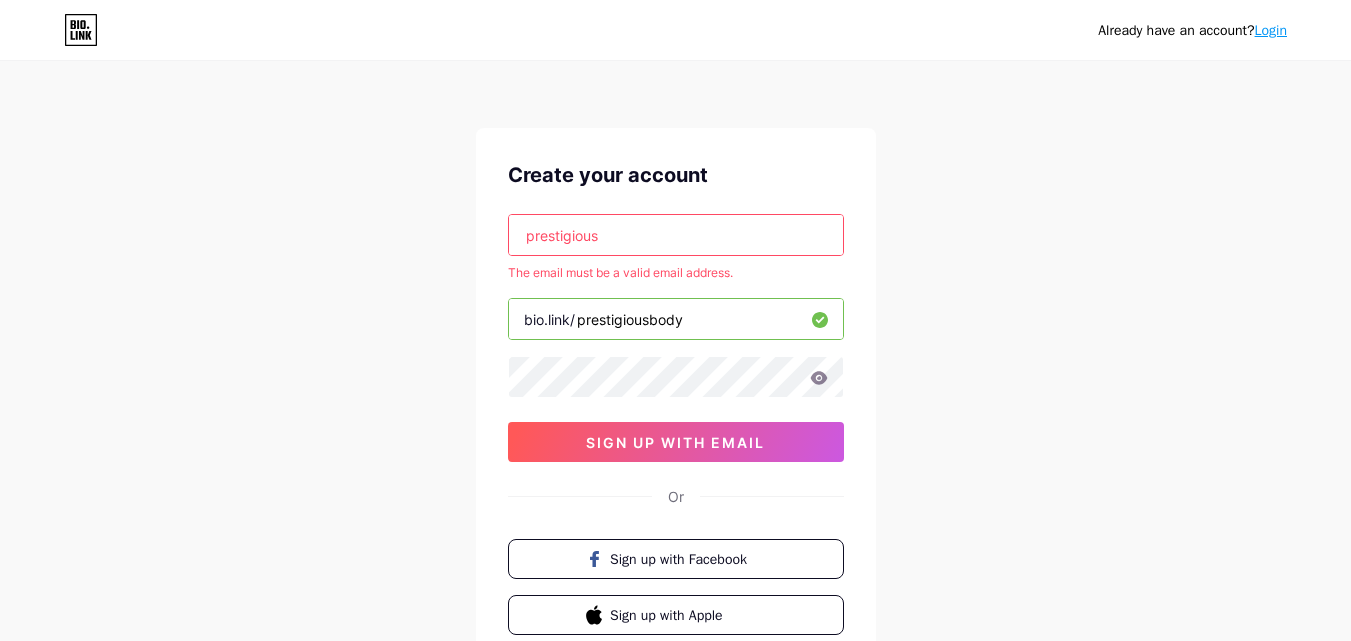 click on "prestigious" at bounding box center (676, 235) 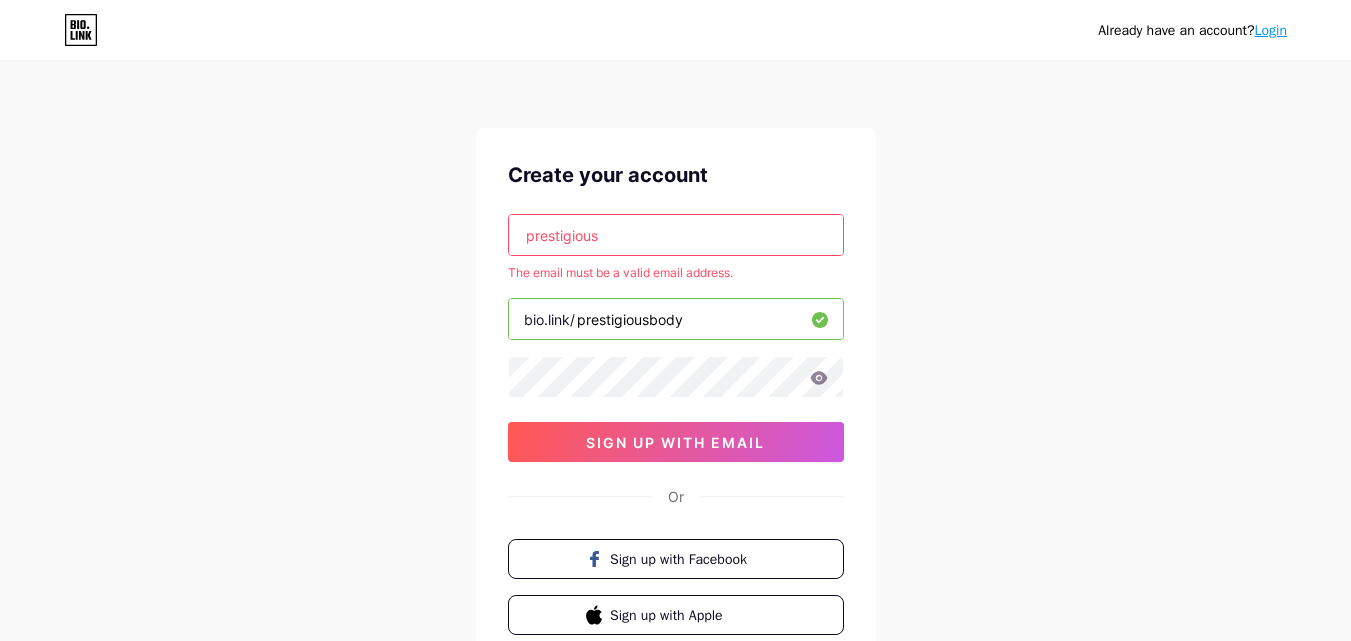 drag, startPoint x: 608, startPoint y: 245, endPoint x: 436, endPoint y: 220, distance: 173.80736 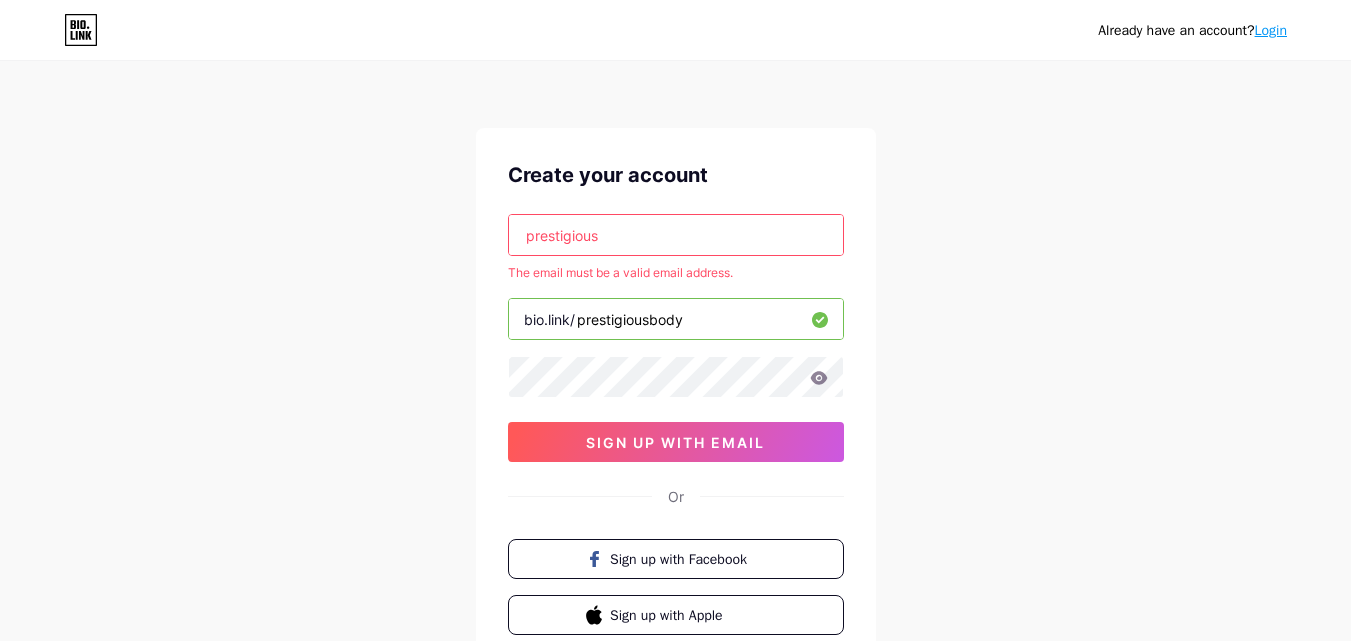 click on "Already have an account?  Login   Create your account     prestigious   The email must be a valid email address.   bio.link/   prestigiousbody                     sign up with email         Or       Sign up with Facebook
Sign up with Apple
By signing up, you agree to our  Terms of Service  and  Privacy Policy ." at bounding box center [675, 395] 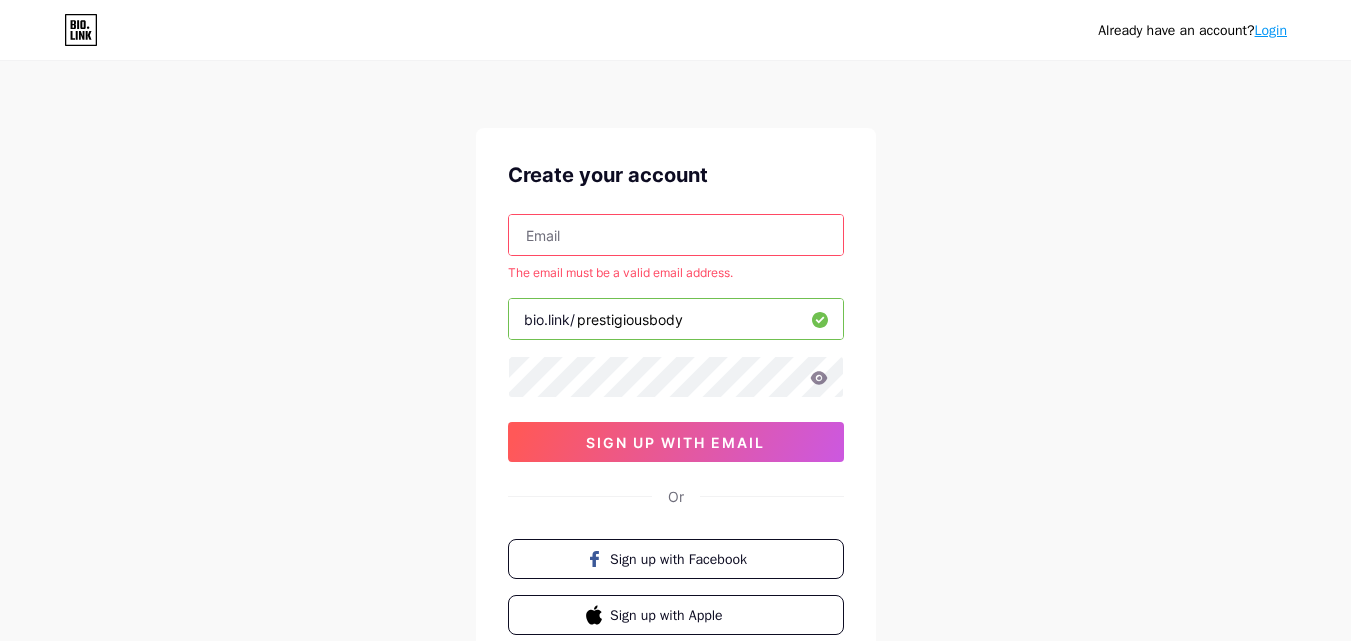 paste on "prestigiousbodycontouring5@[EMAIL]" 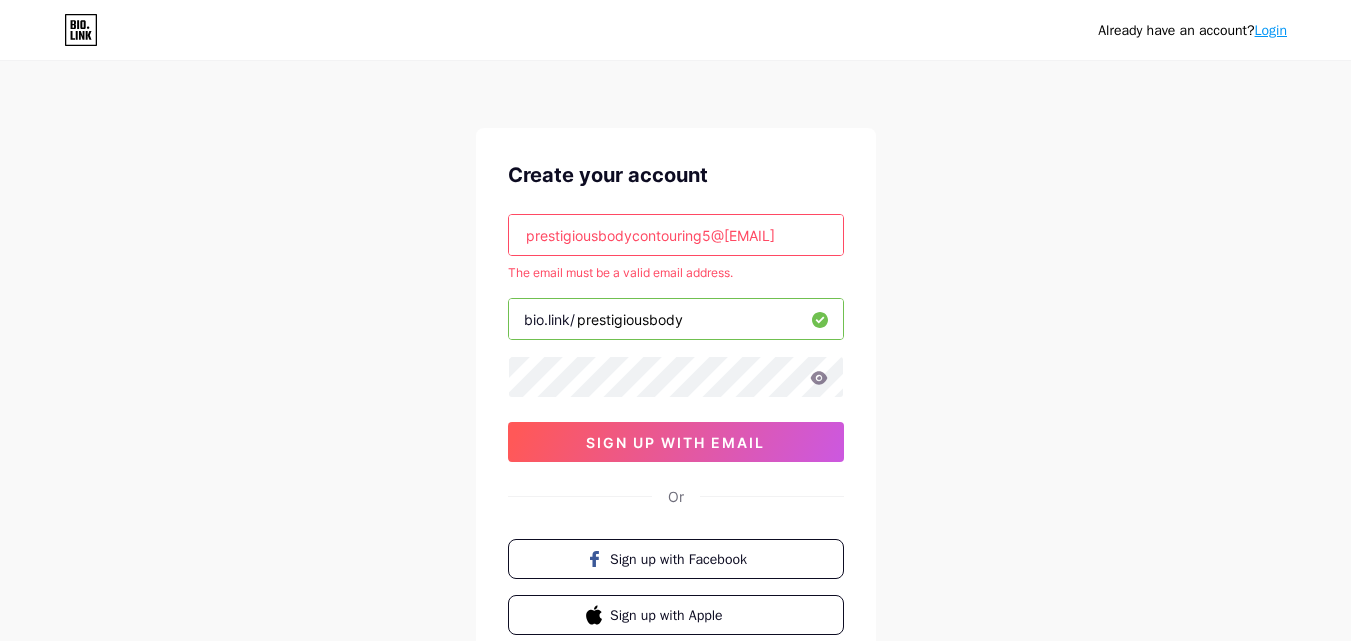 scroll, scrollTop: 100, scrollLeft: 0, axis: vertical 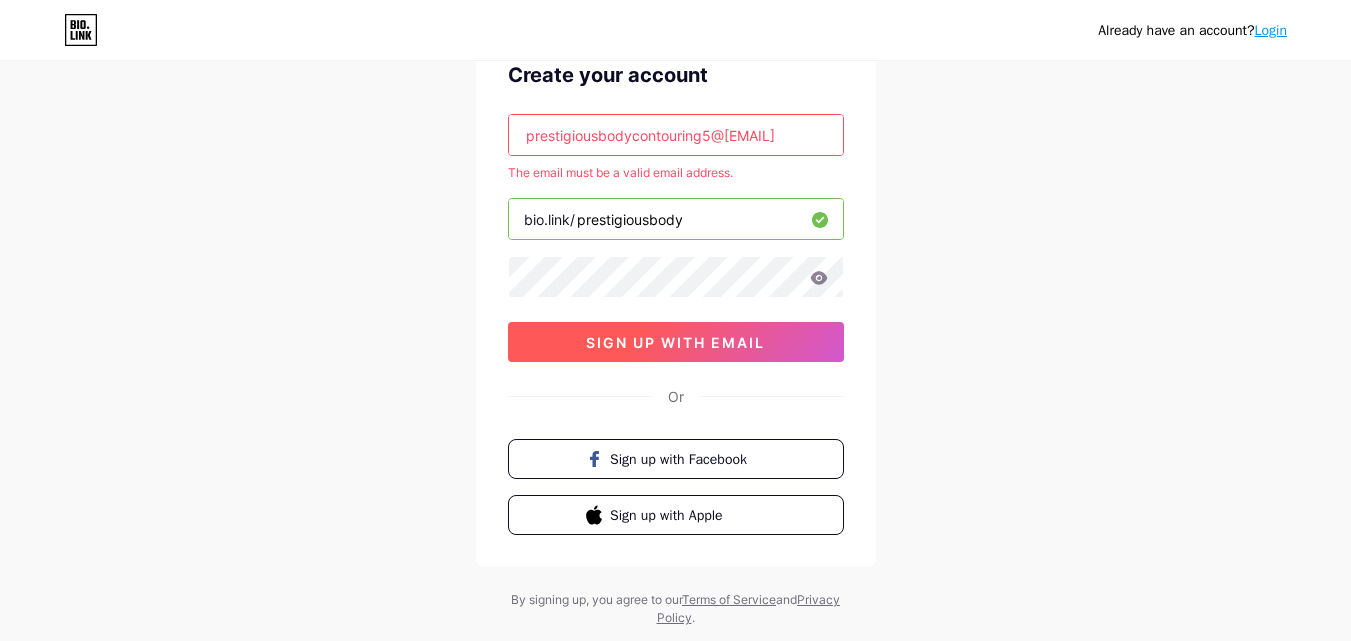 type on "prestigiousbodycontouring5@[EMAIL]" 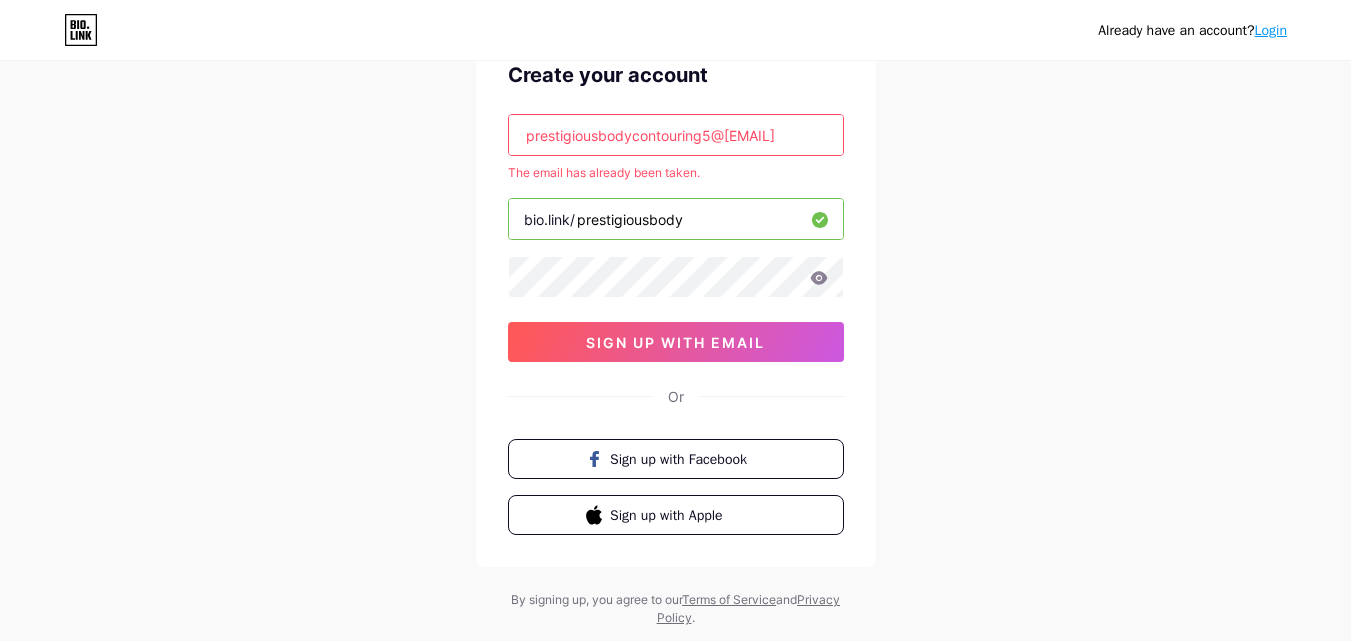 click on "prestigiousbodycontouring5@[EMAIL]" at bounding box center (676, 135) 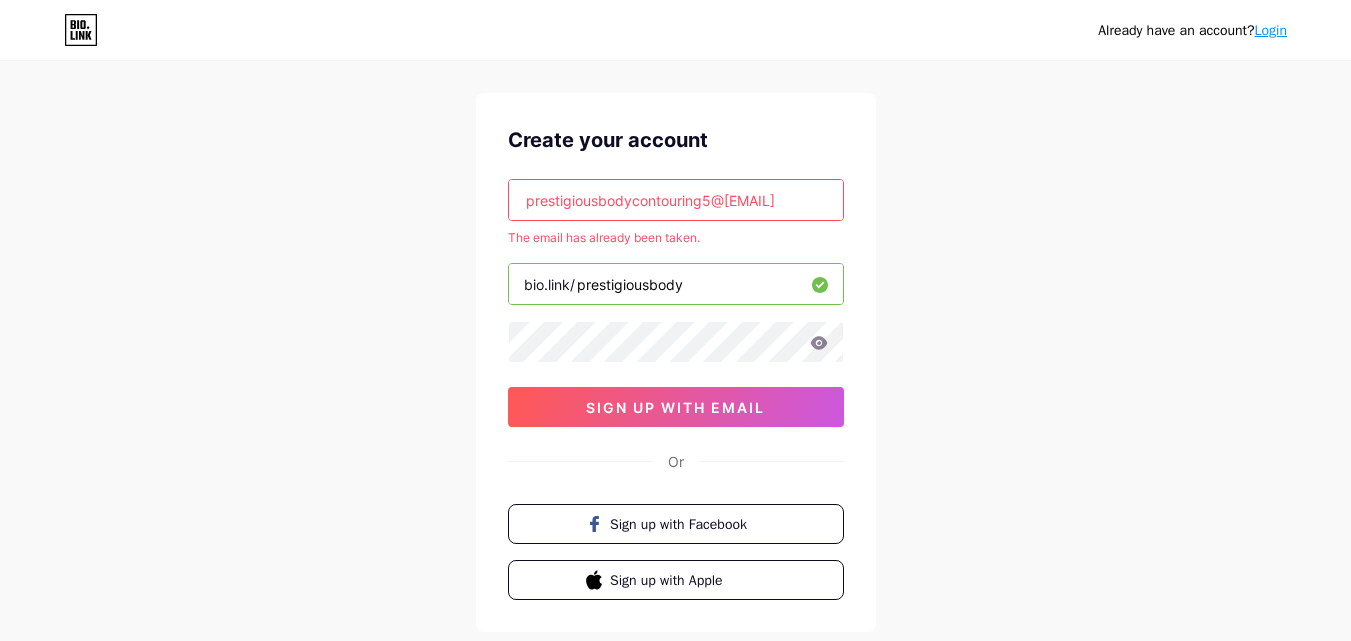 scroll, scrollTop: 0, scrollLeft: 0, axis: both 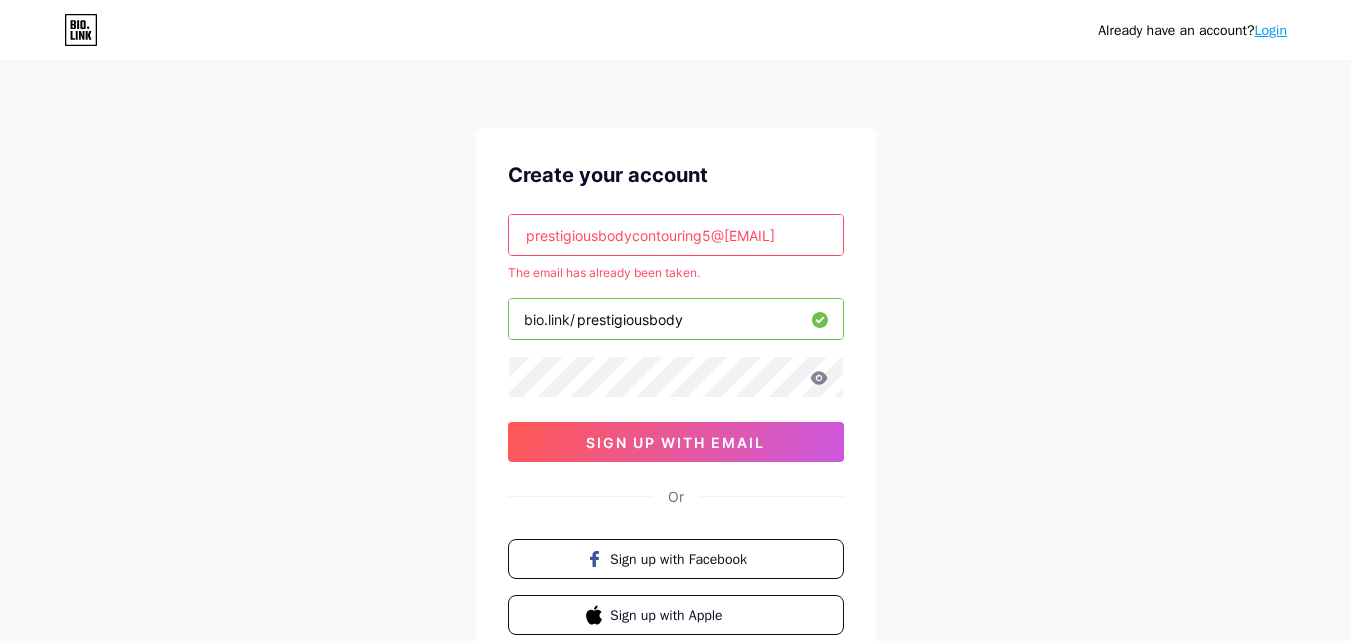 click on "Login" at bounding box center [1271, 30] 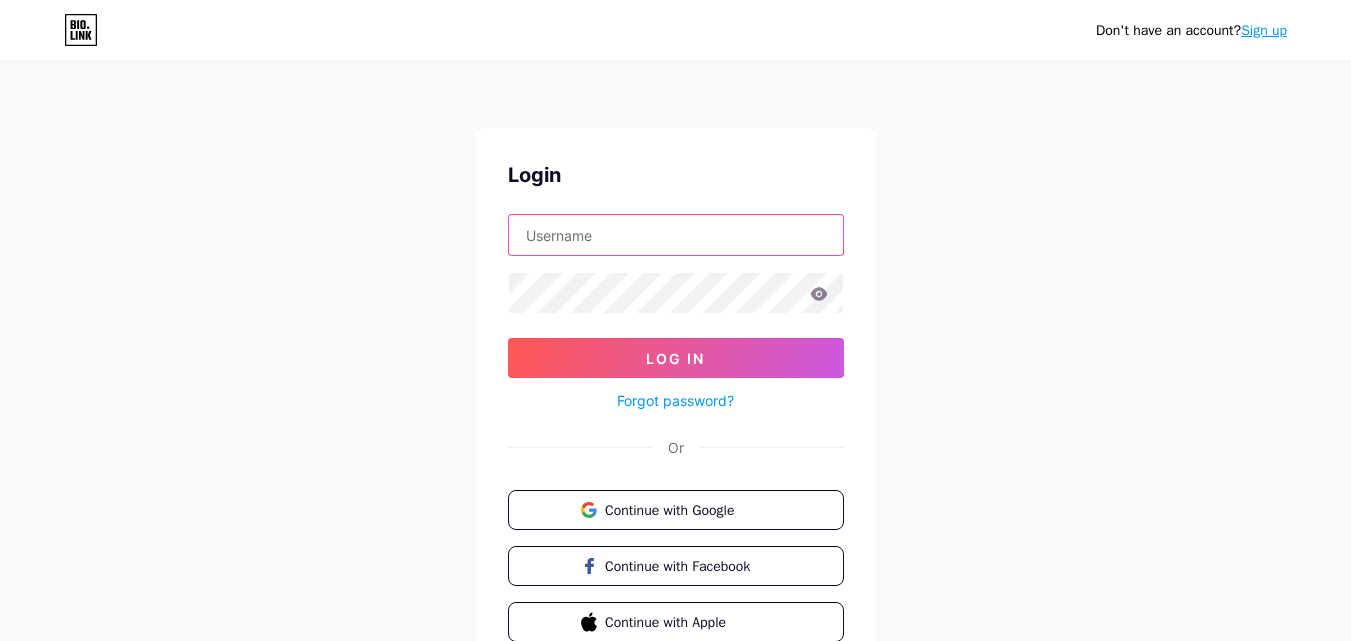 type on "prestigiousbodycontouring5@[EMAIL]" 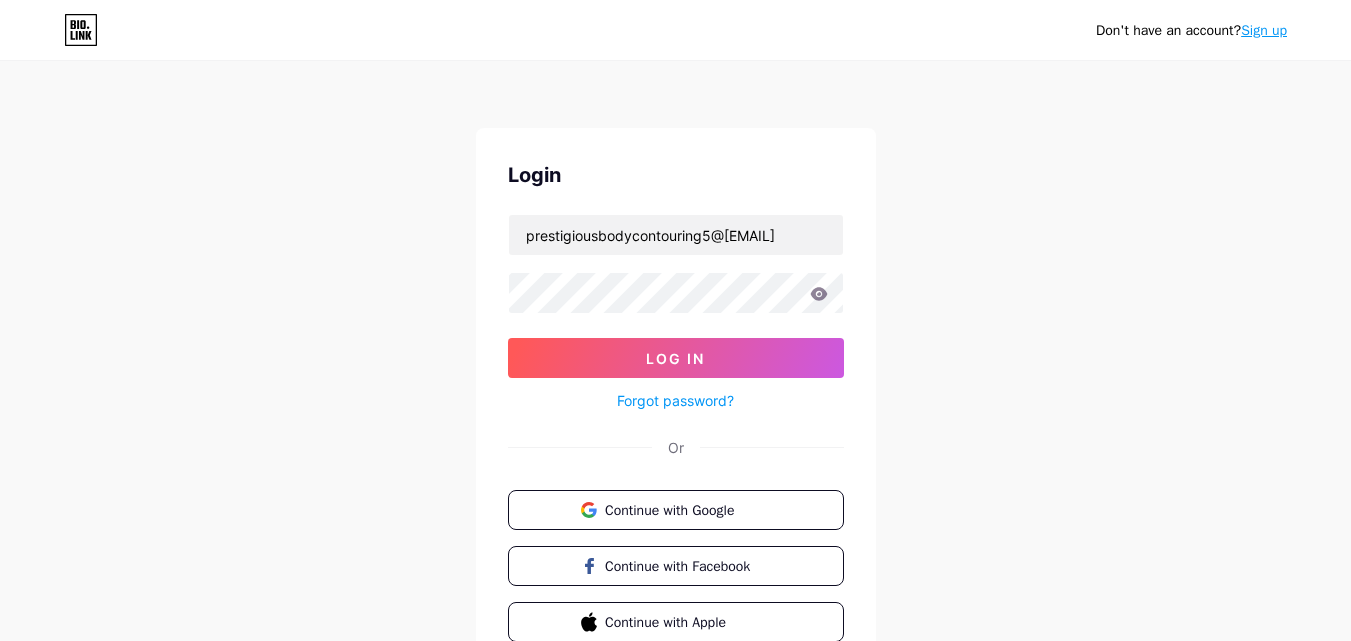 click on "Sign up" at bounding box center (1264, 30) 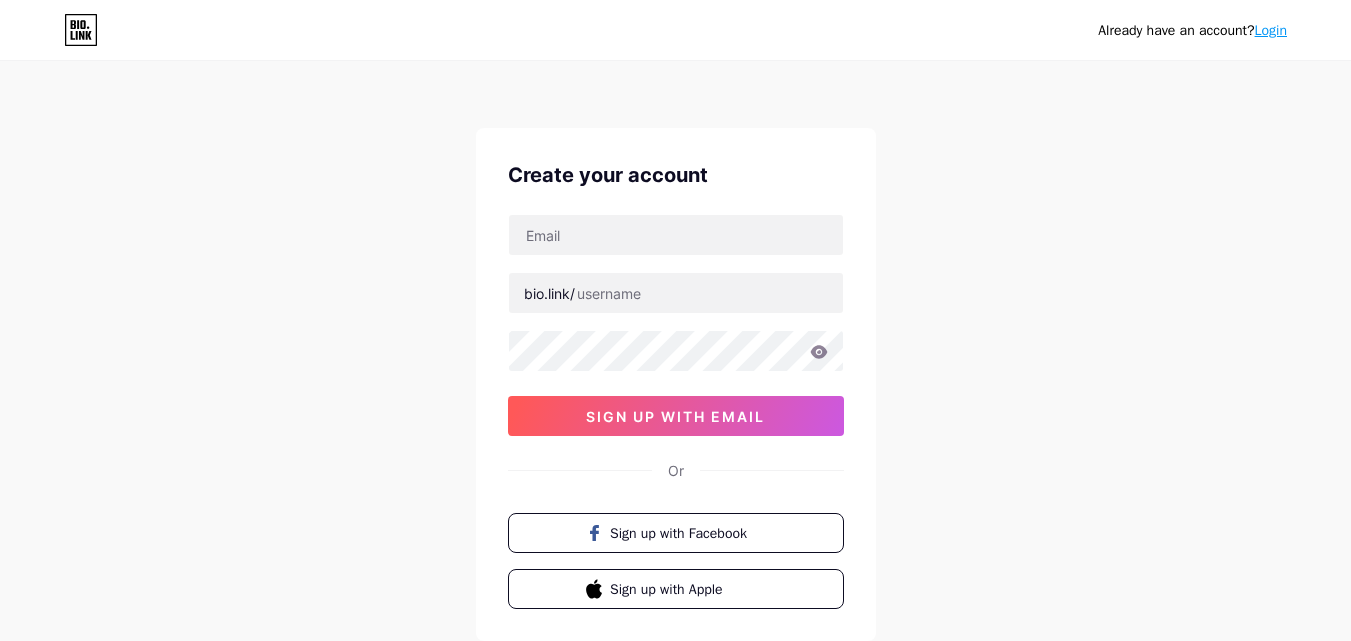 click on "Login" at bounding box center [1271, 30] 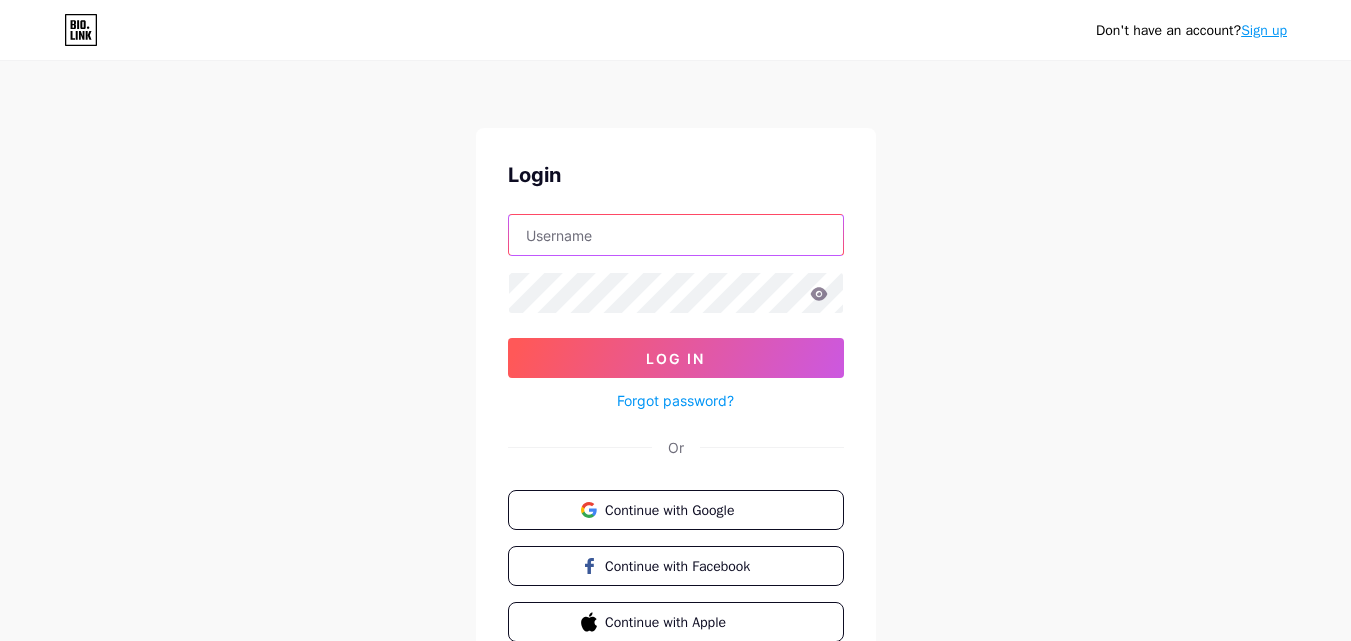 type on "prestigiousbodycontouring5@[EMAIL]" 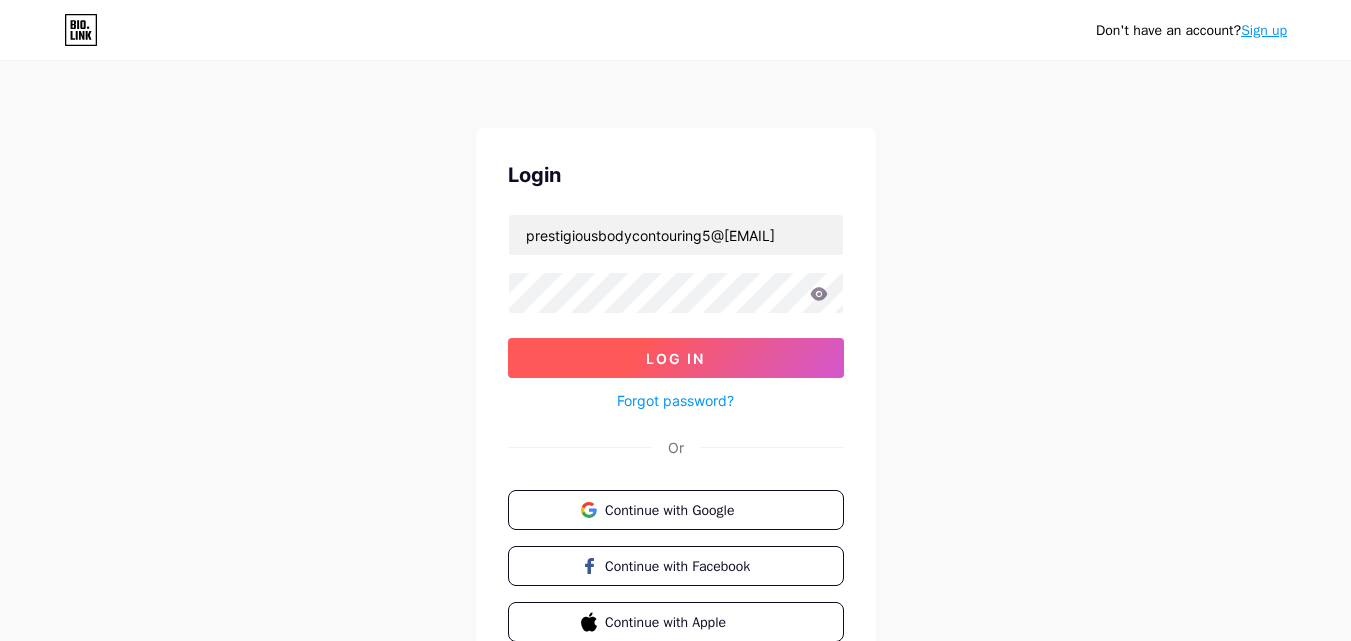 click on "Log In" at bounding box center (676, 358) 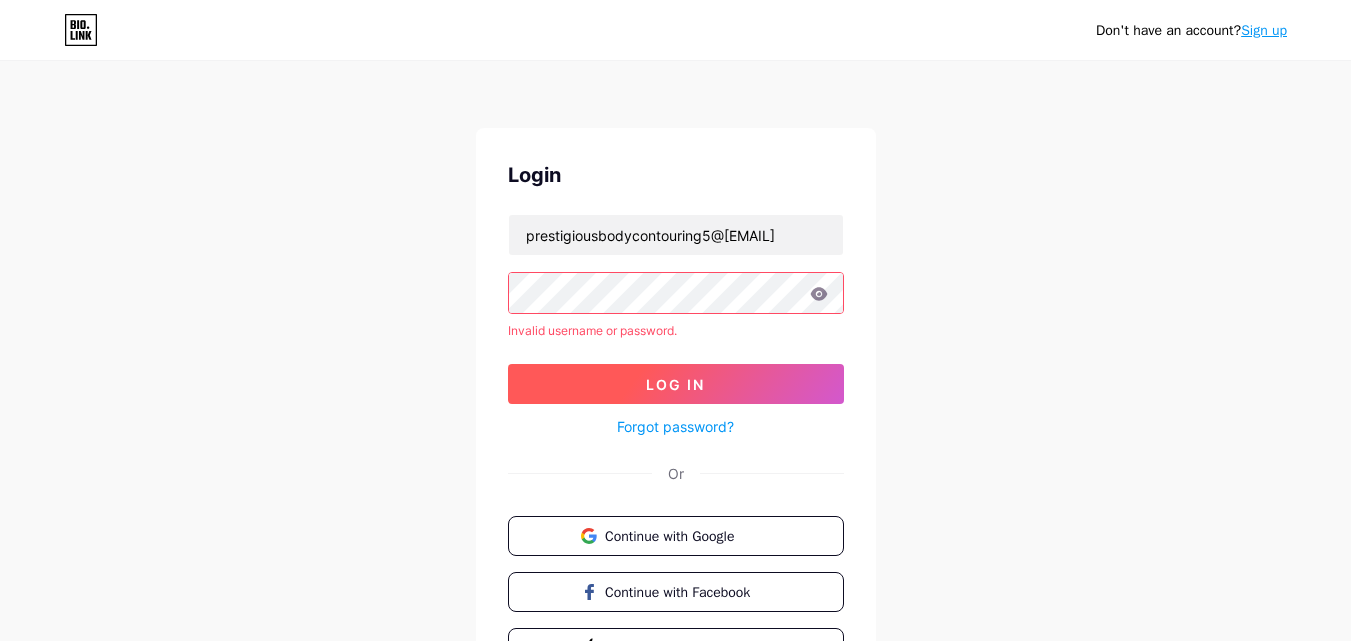 click on "Log In" at bounding box center [676, 384] 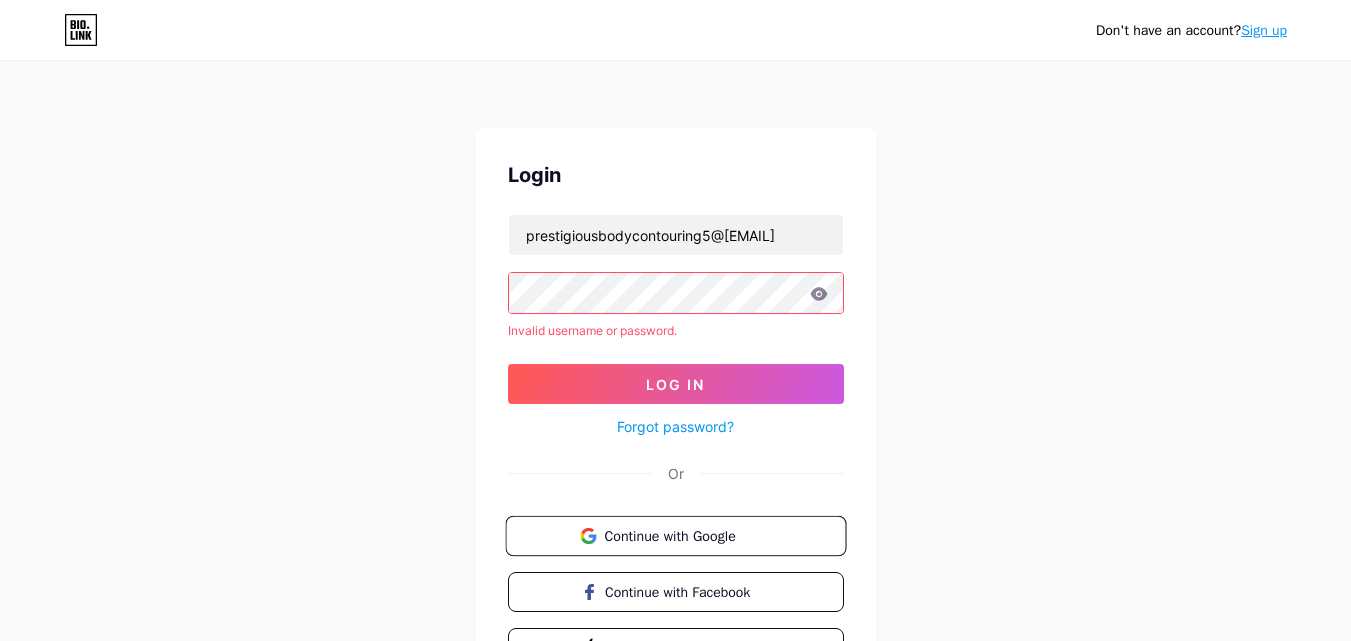click on "Continue with Google" at bounding box center [687, 535] 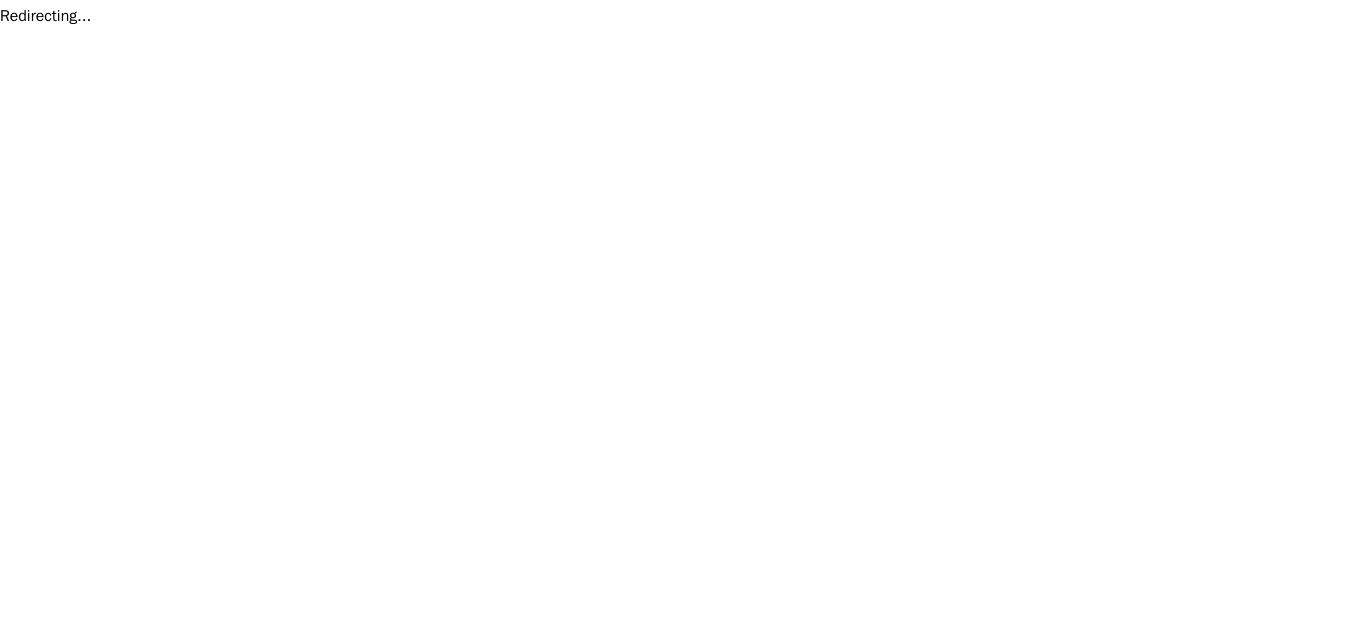 scroll, scrollTop: 0, scrollLeft: 0, axis: both 